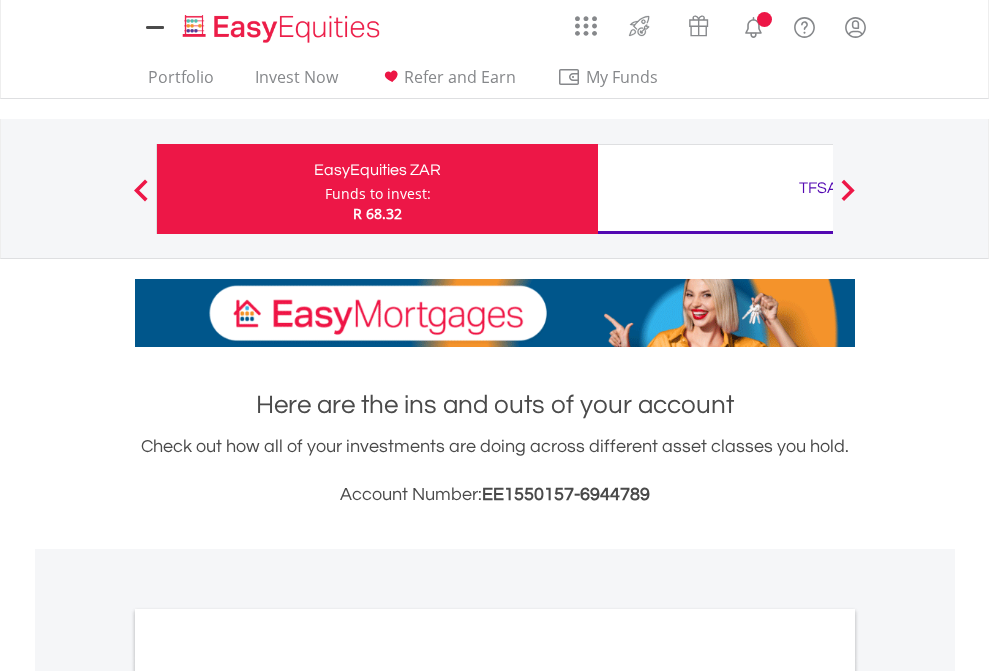 scroll, scrollTop: 0, scrollLeft: 0, axis: both 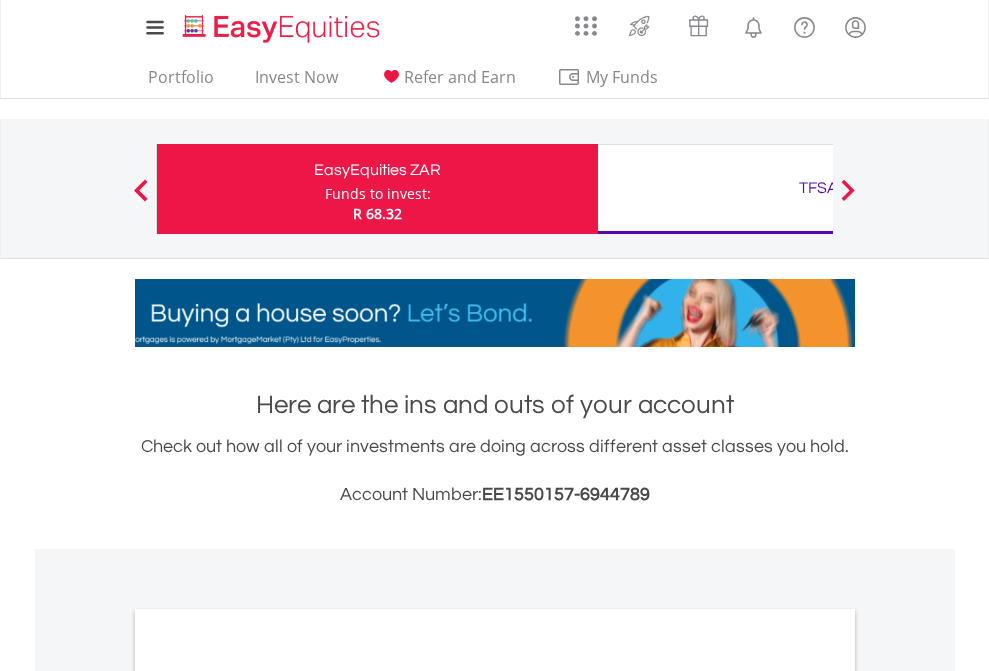 click on "Funds to invest:" at bounding box center (378, 194) 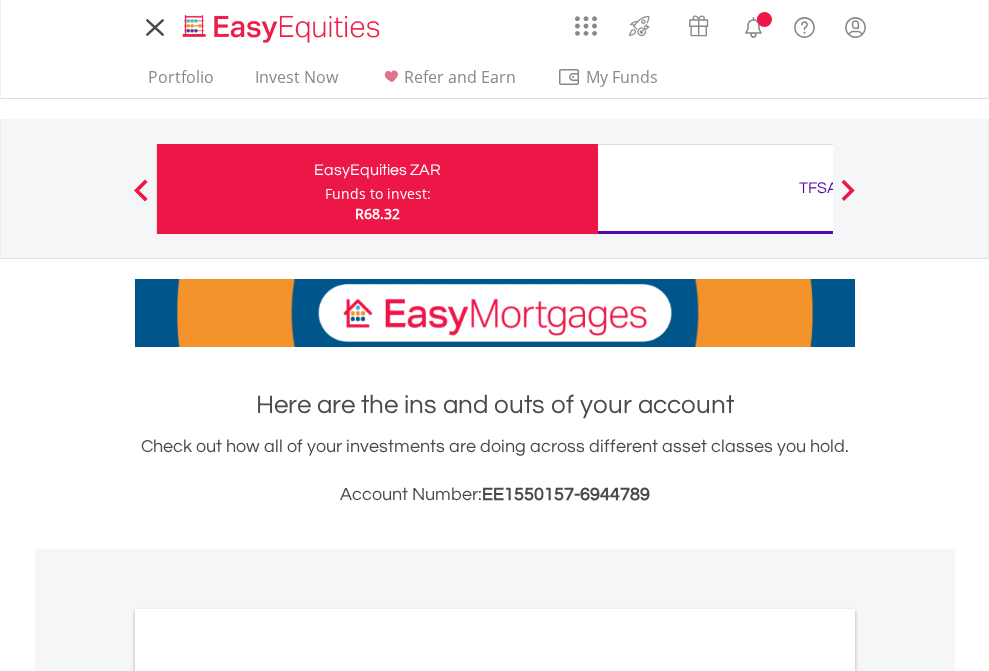 scroll, scrollTop: 0, scrollLeft: 0, axis: both 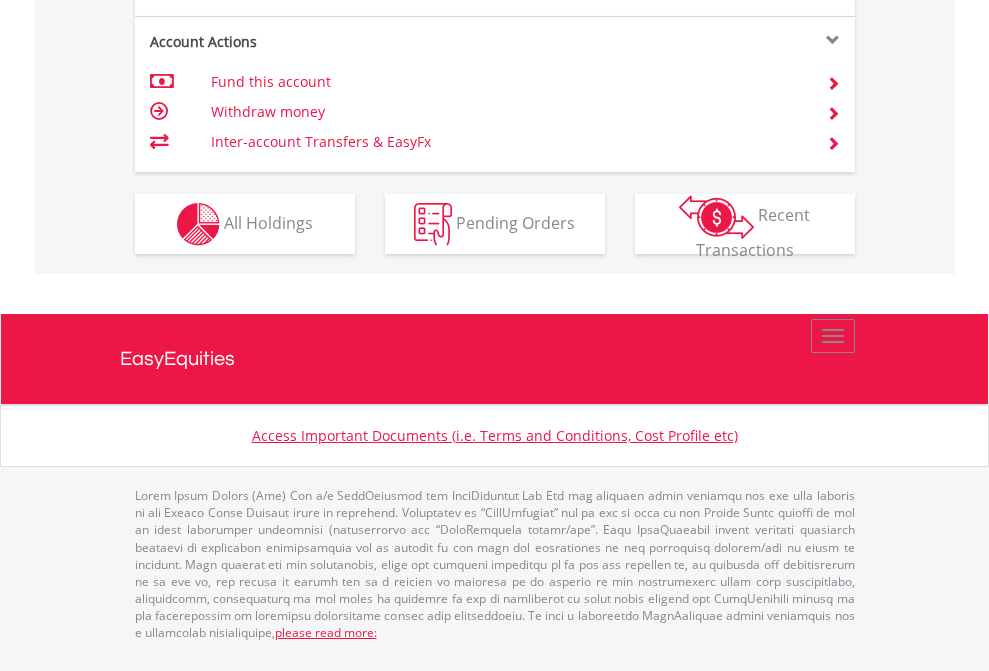 click on "Investment types" at bounding box center (706, -337) 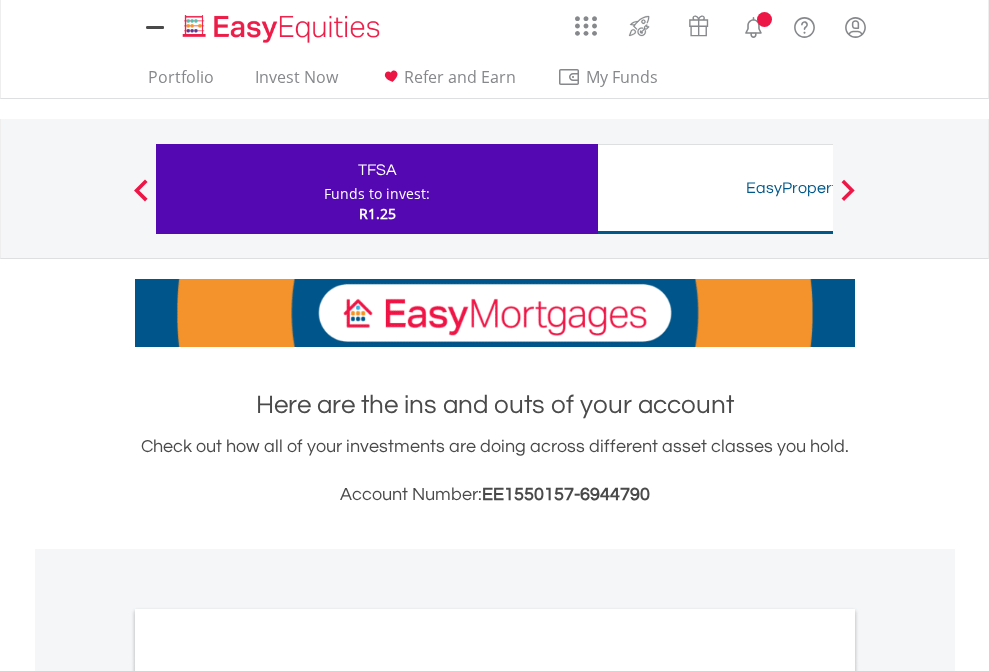 scroll, scrollTop: 0, scrollLeft: 0, axis: both 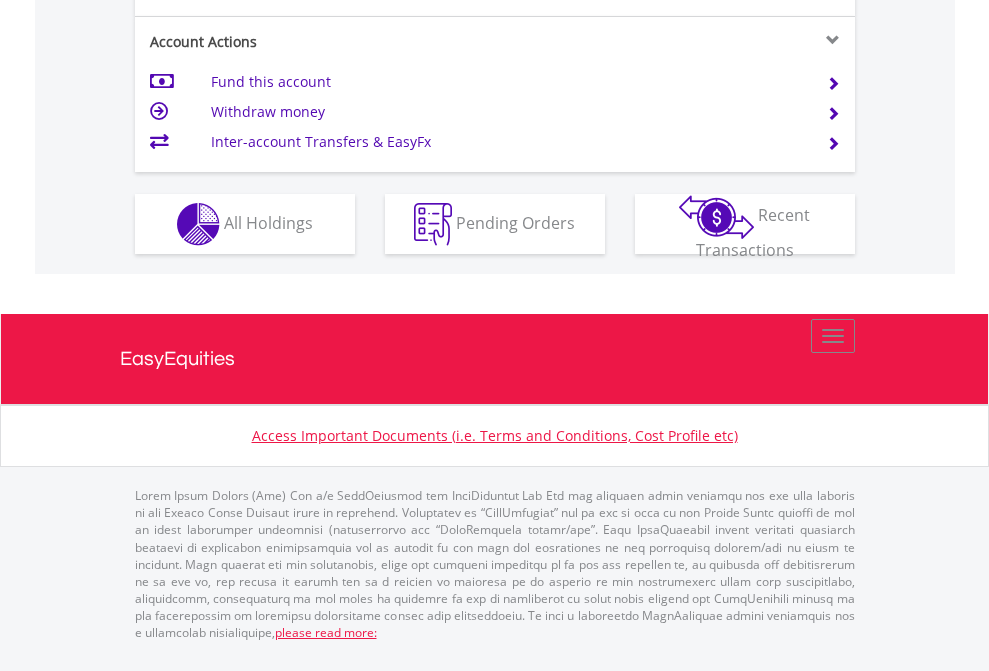 click on "Investment types" at bounding box center (706, -337) 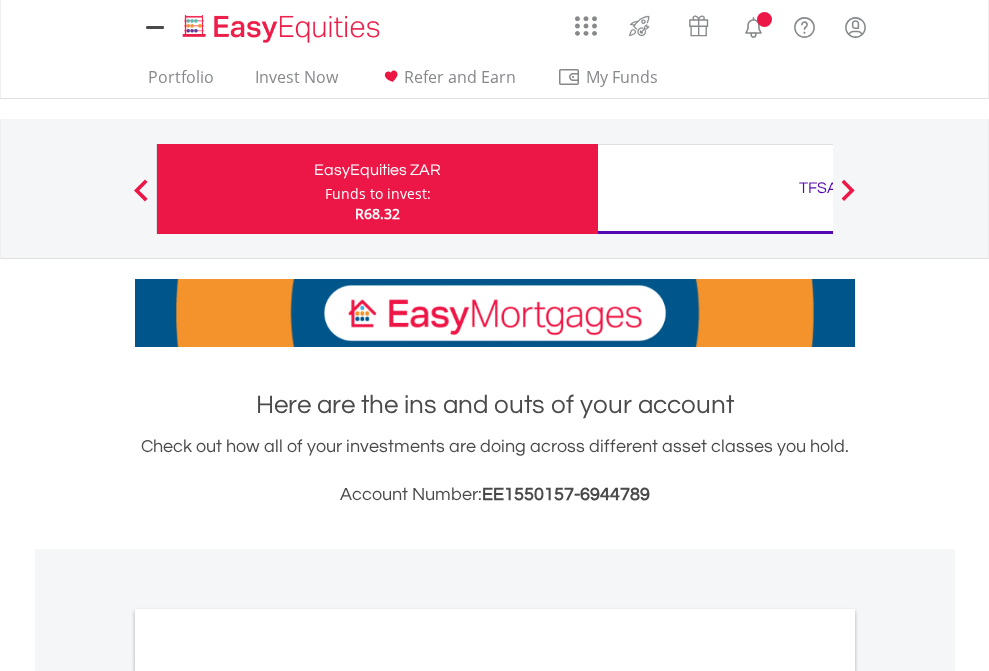 scroll, scrollTop: 0, scrollLeft: 0, axis: both 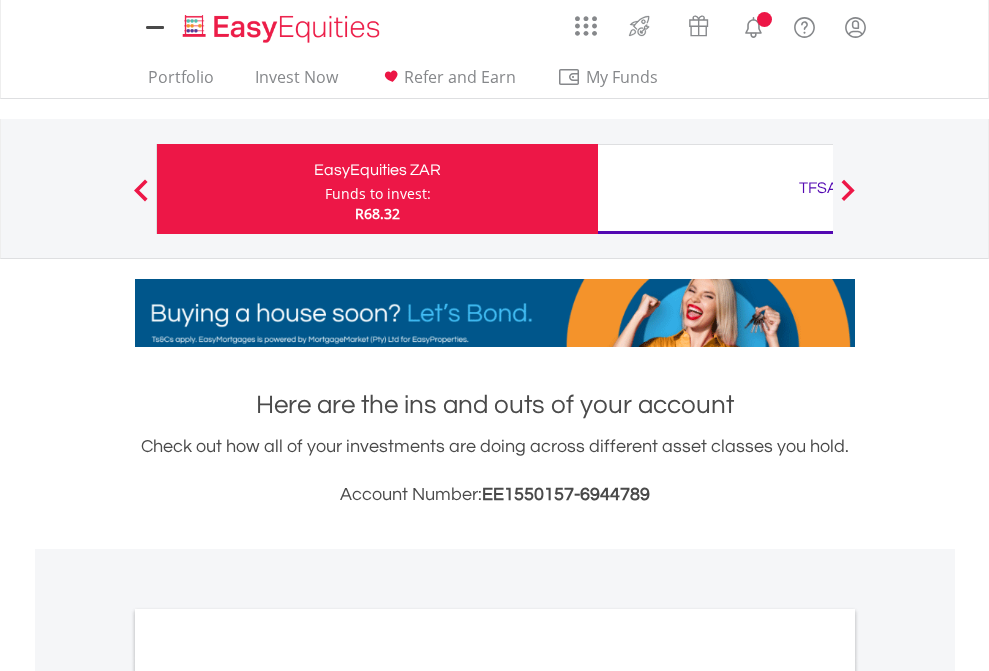 click on "All Holdings" at bounding box center [268, 1096] 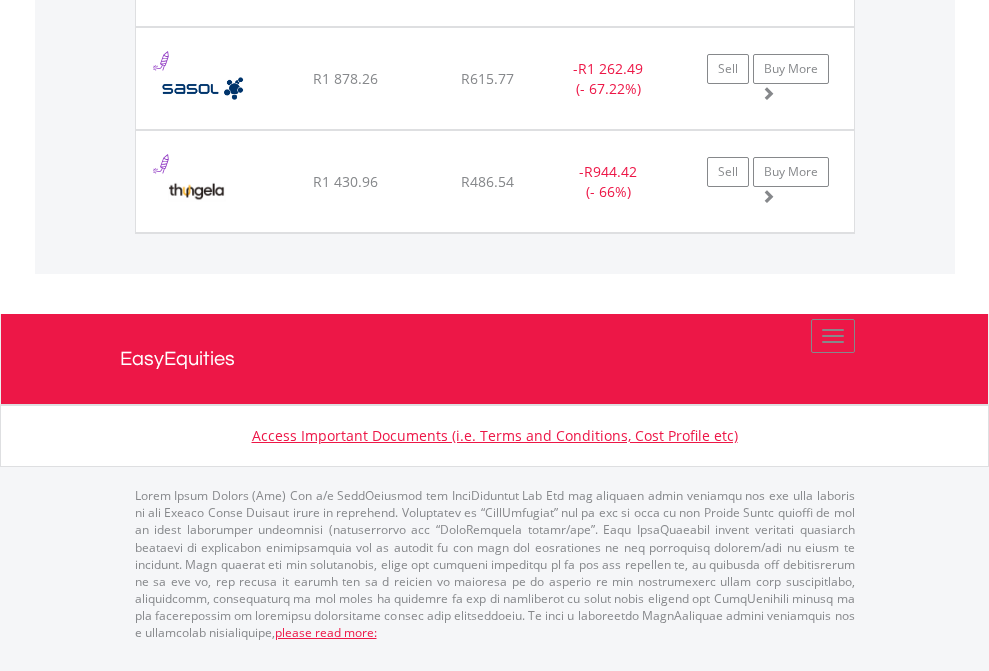 scroll, scrollTop: 2305, scrollLeft: 0, axis: vertical 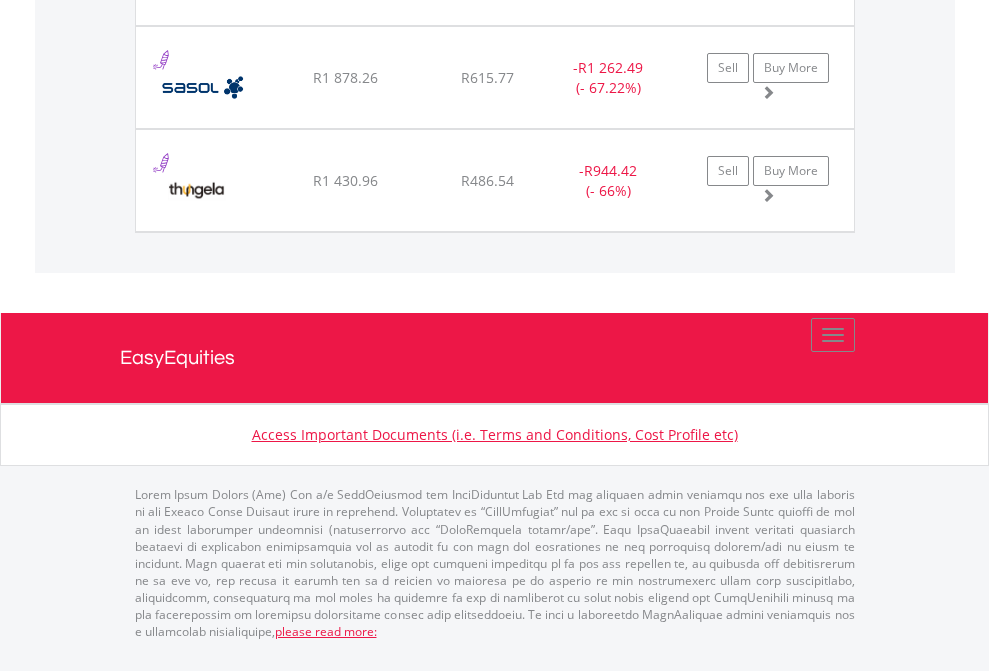 click on "TFSA" at bounding box center [818, -2037] 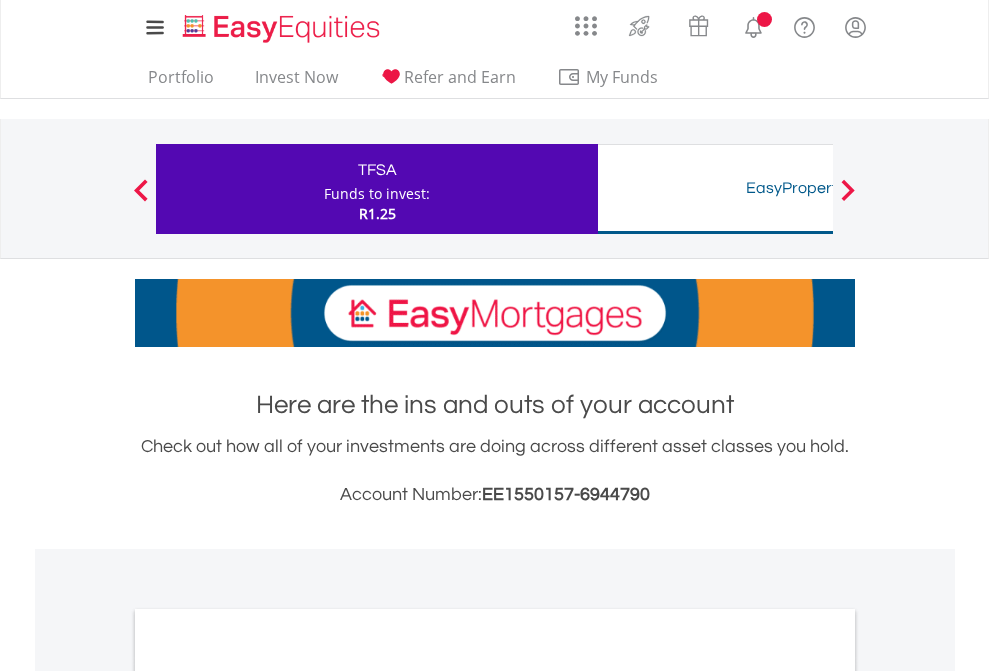 scroll, scrollTop: 1202, scrollLeft: 0, axis: vertical 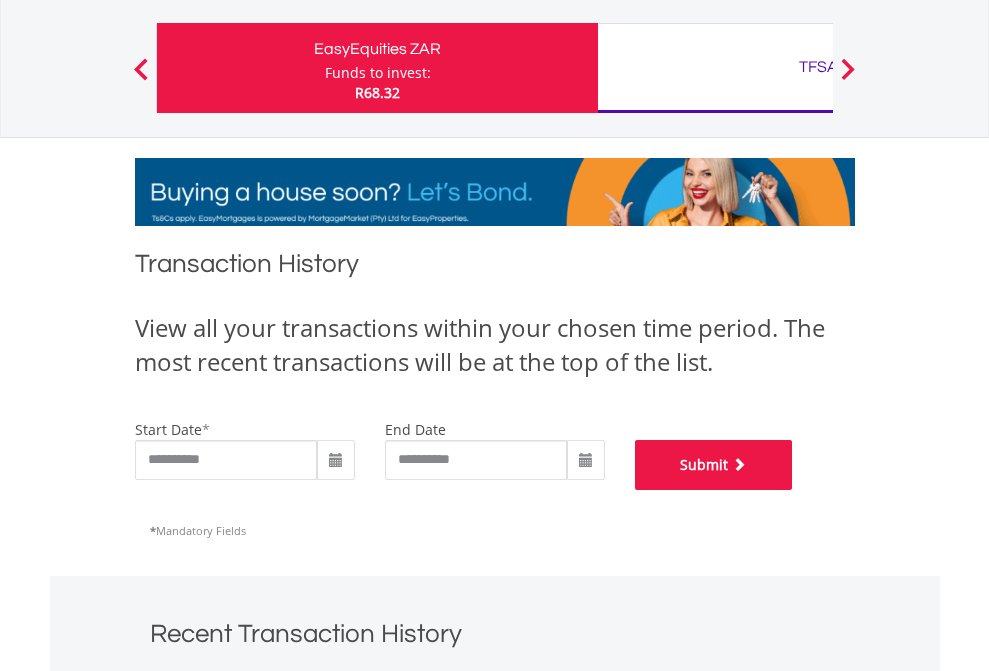click on "Submit" at bounding box center [714, 465] 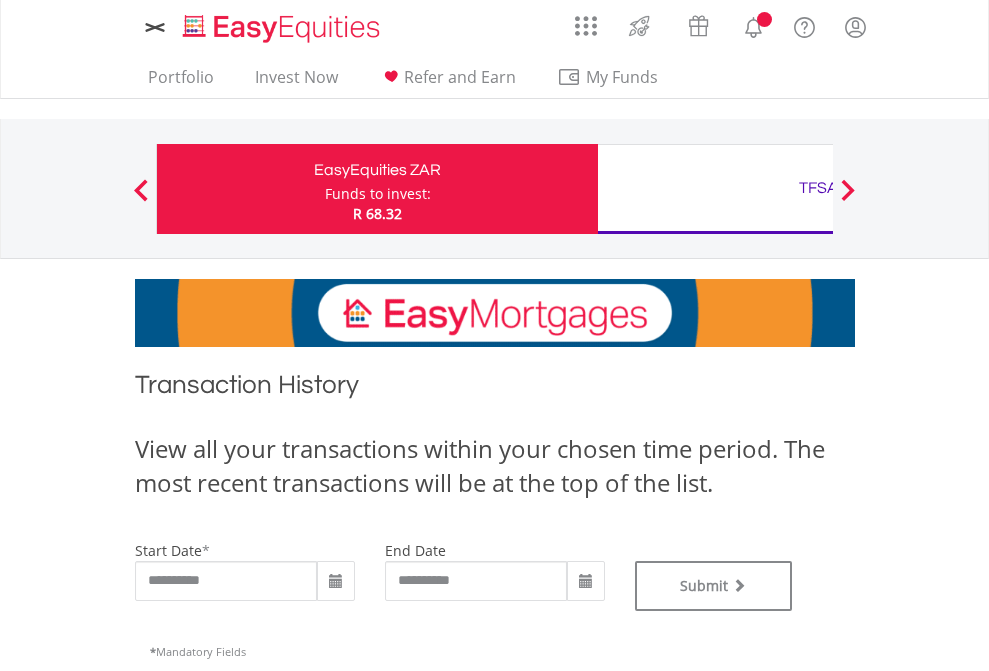 scroll, scrollTop: 0, scrollLeft: 0, axis: both 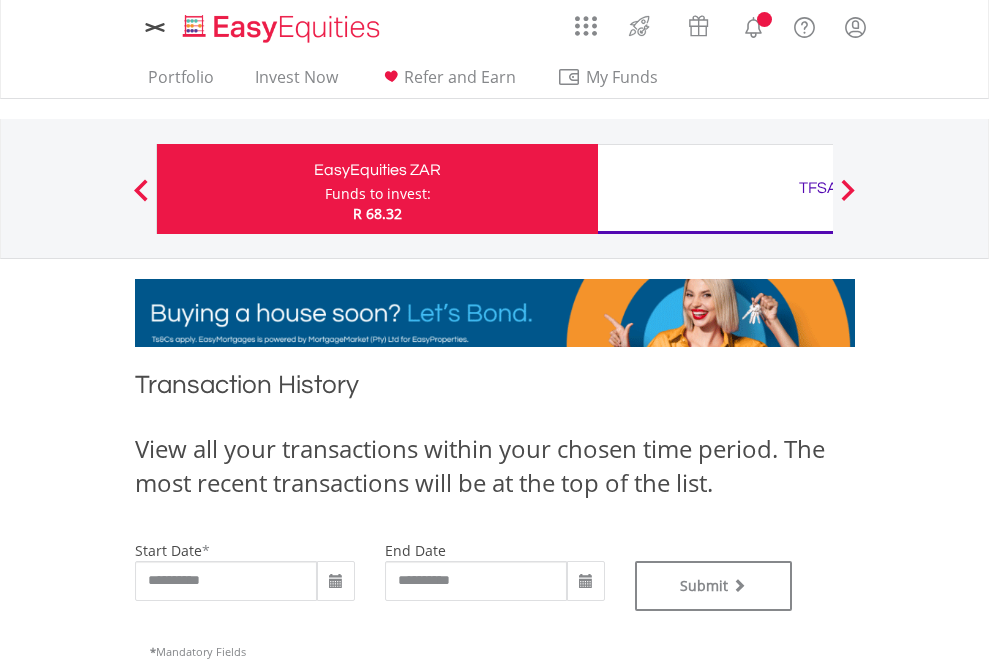 click on "TFSA" at bounding box center [818, 188] 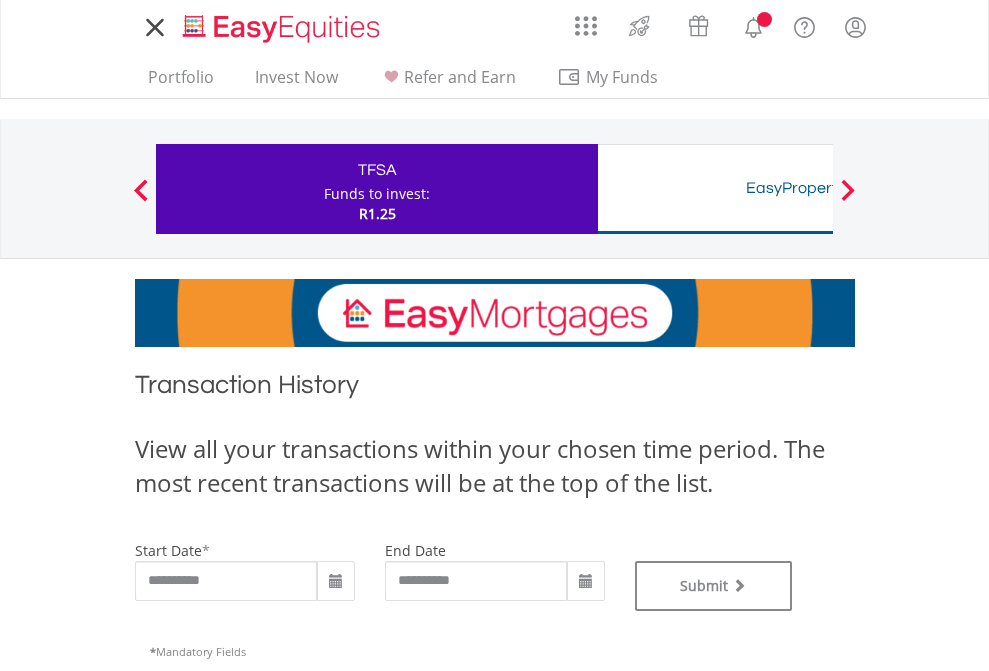 scroll, scrollTop: 0, scrollLeft: 0, axis: both 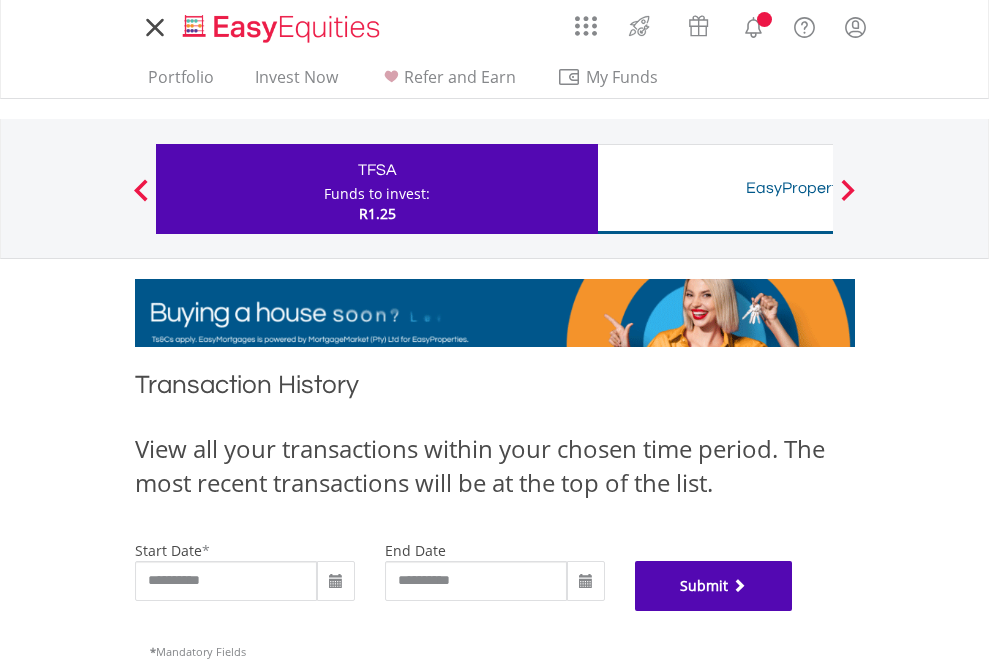 click on "Submit" at bounding box center [714, 586] 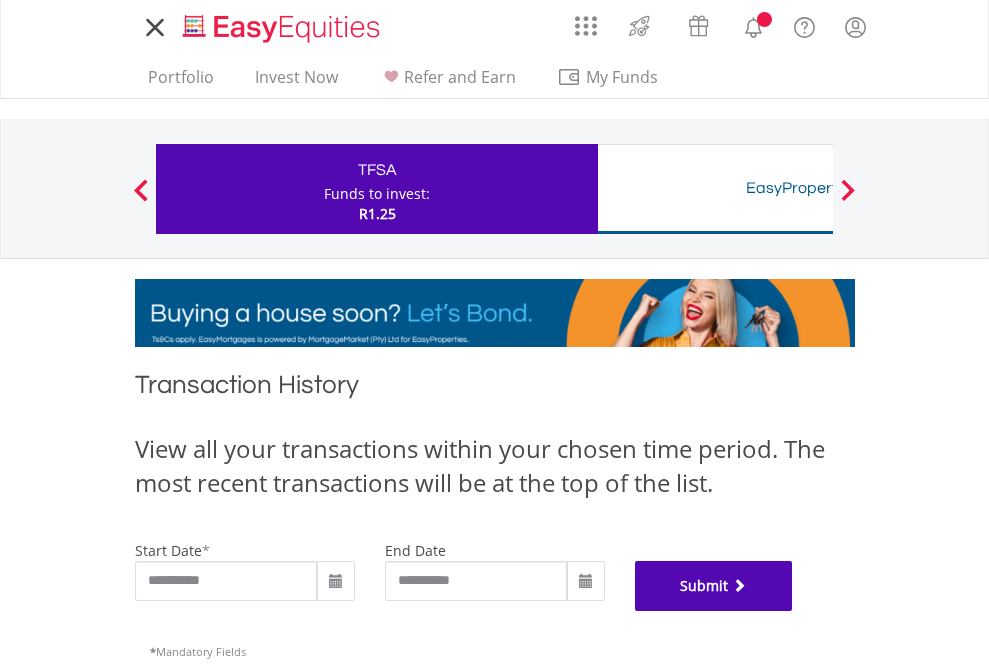scroll, scrollTop: 811, scrollLeft: 0, axis: vertical 